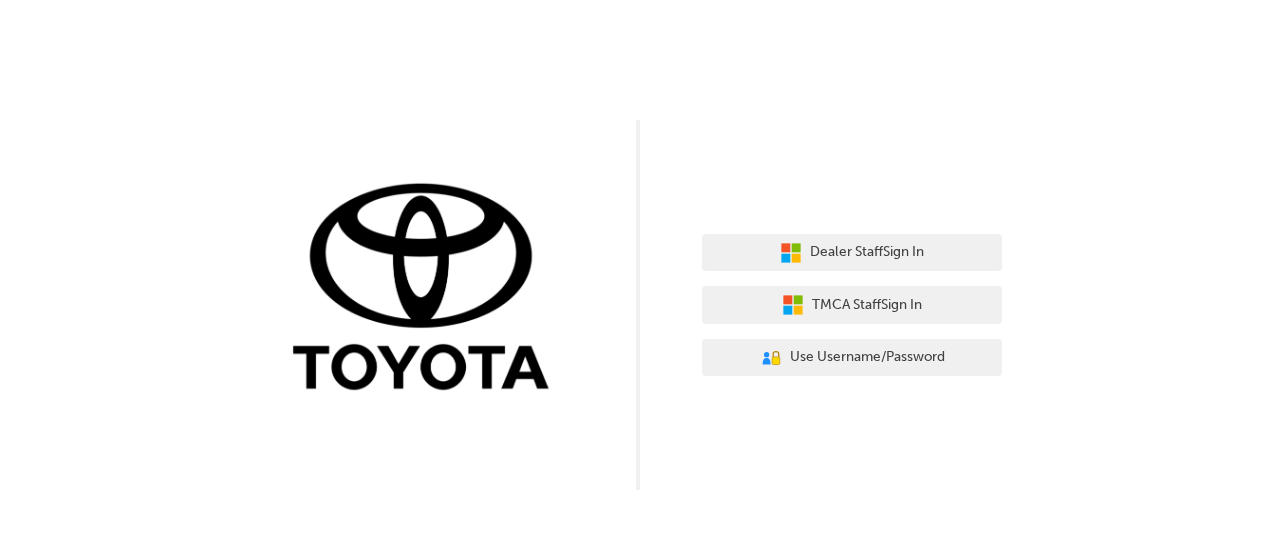 scroll, scrollTop: 0, scrollLeft: 0, axis: both 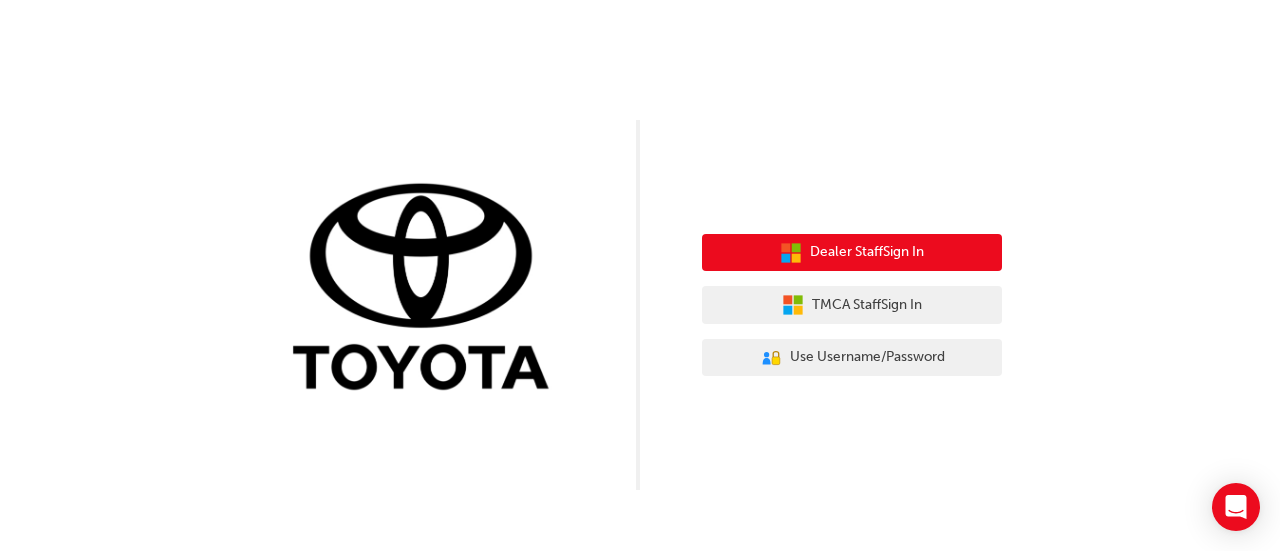 click on "Dealer Staff  Sign In" at bounding box center (867, 252) 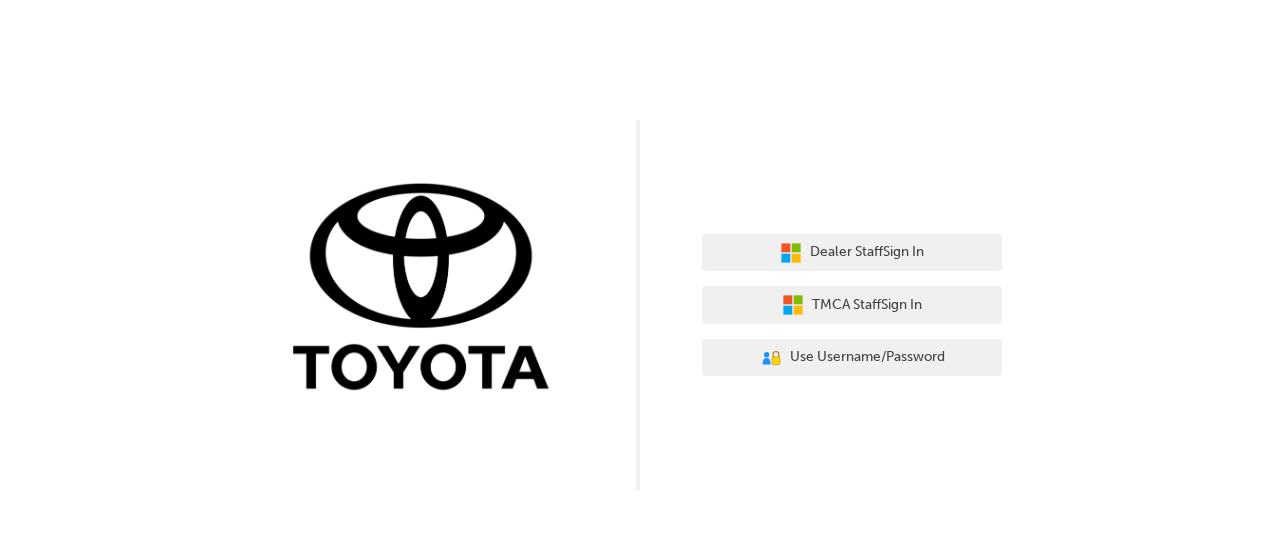 scroll, scrollTop: 0, scrollLeft: 0, axis: both 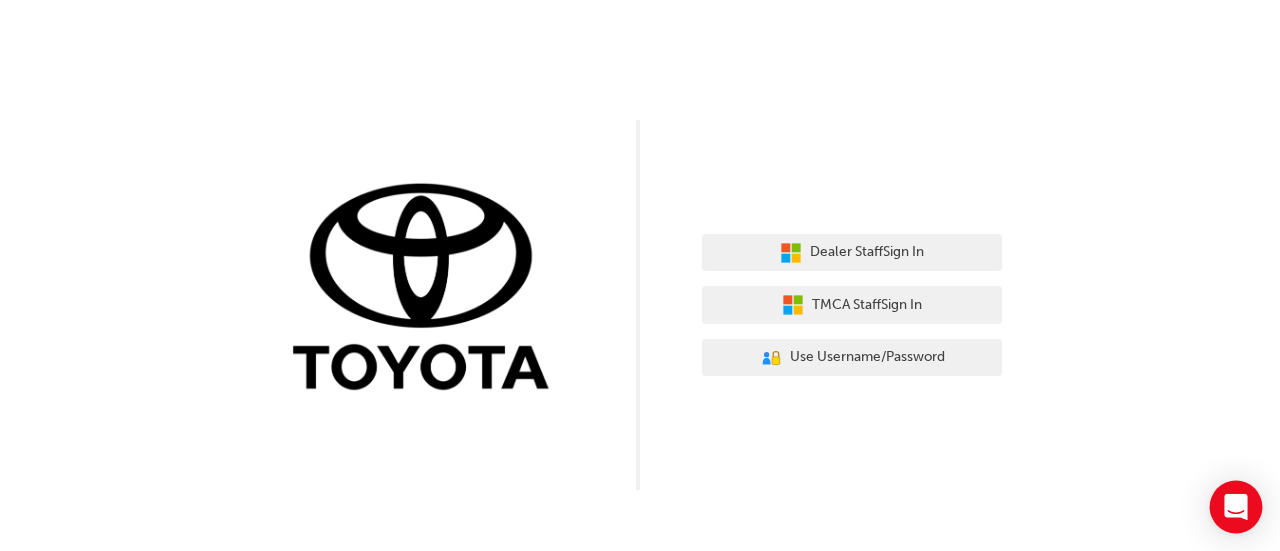 click at bounding box center (1236, 507) 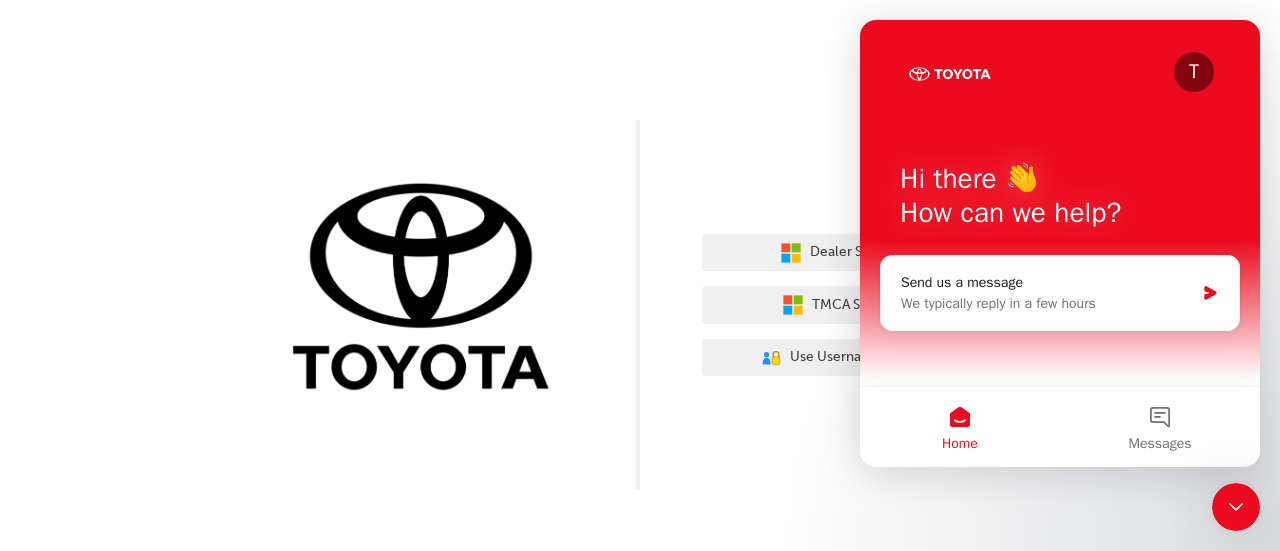 scroll, scrollTop: 0, scrollLeft: 0, axis: both 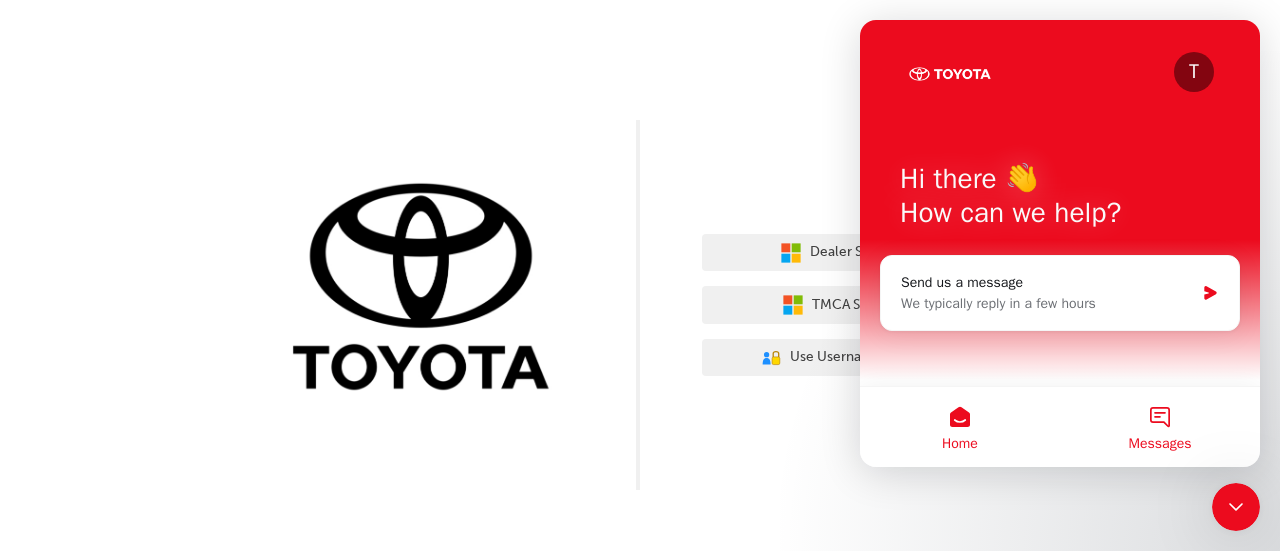 click on "Messages" at bounding box center [1160, 444] 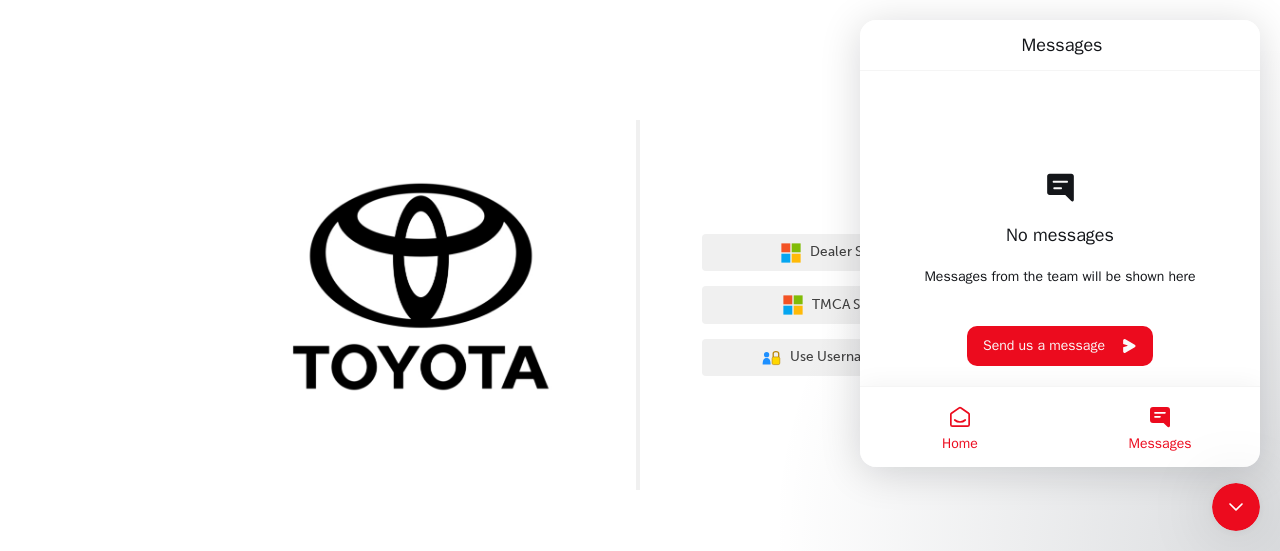 click on "Home" at bounding box center [960, 427] 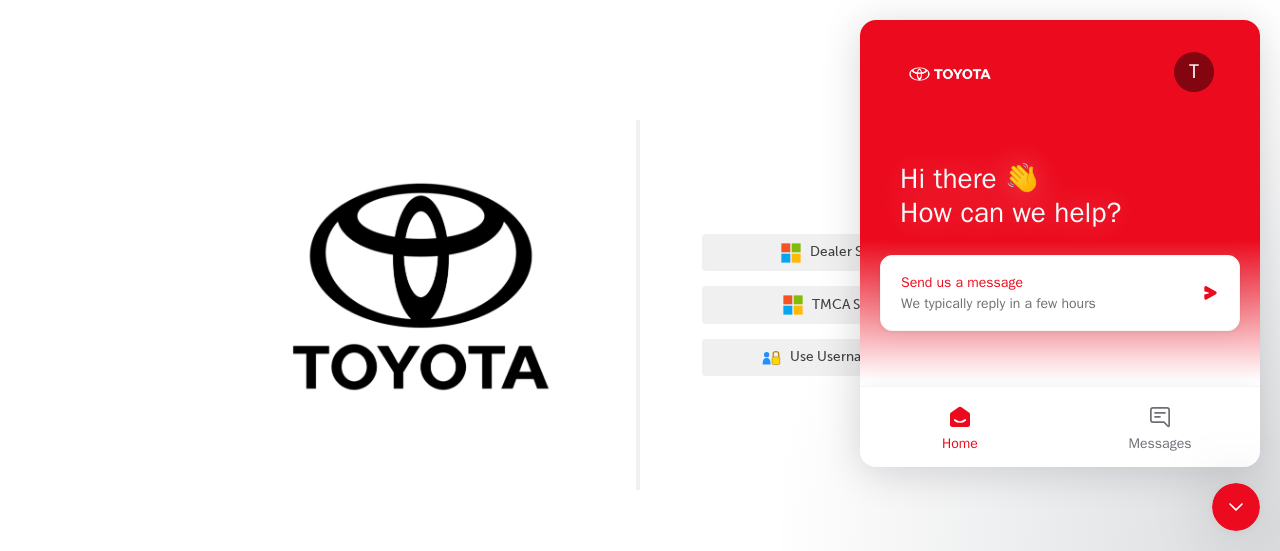 click on "We typically reply in a few hours" at bounding box center [1047, 303] 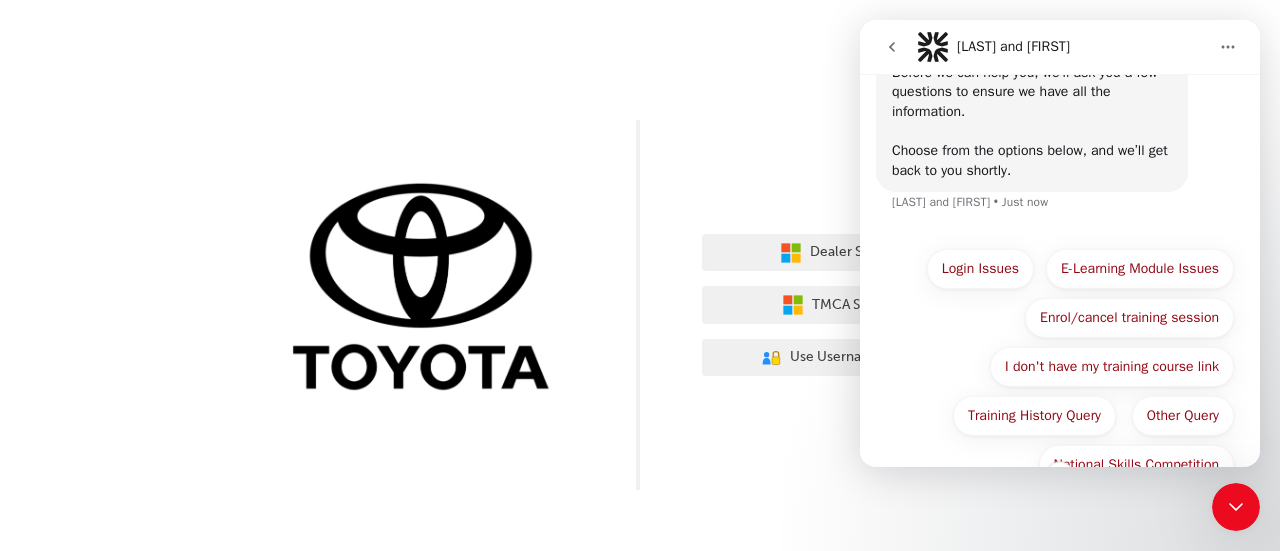 scroll, scrollTop: 159, scrollLeft: 0, axis: vertical 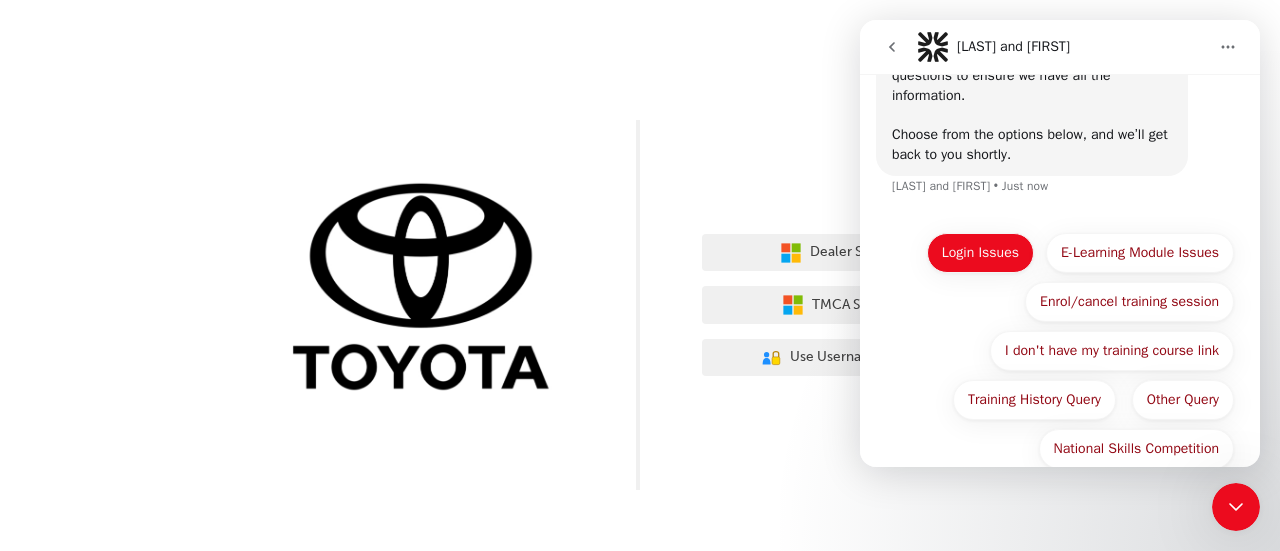 click on "Login Issues" at bounding box center [980, 253] 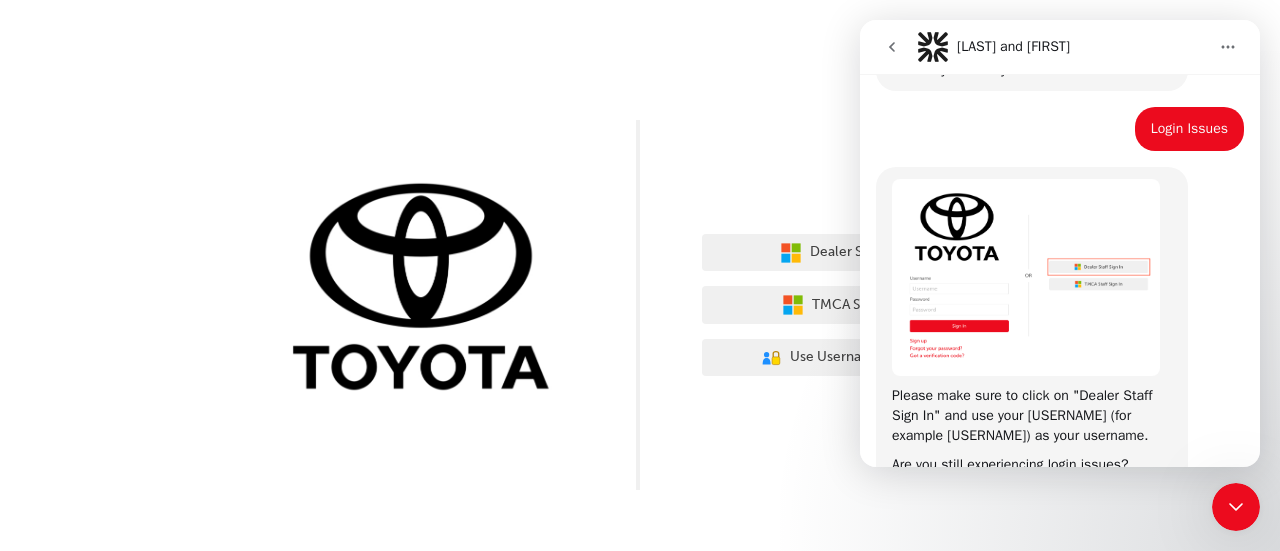scroll, scrollTop: 375, scrollLeft: 0, axis: vertical 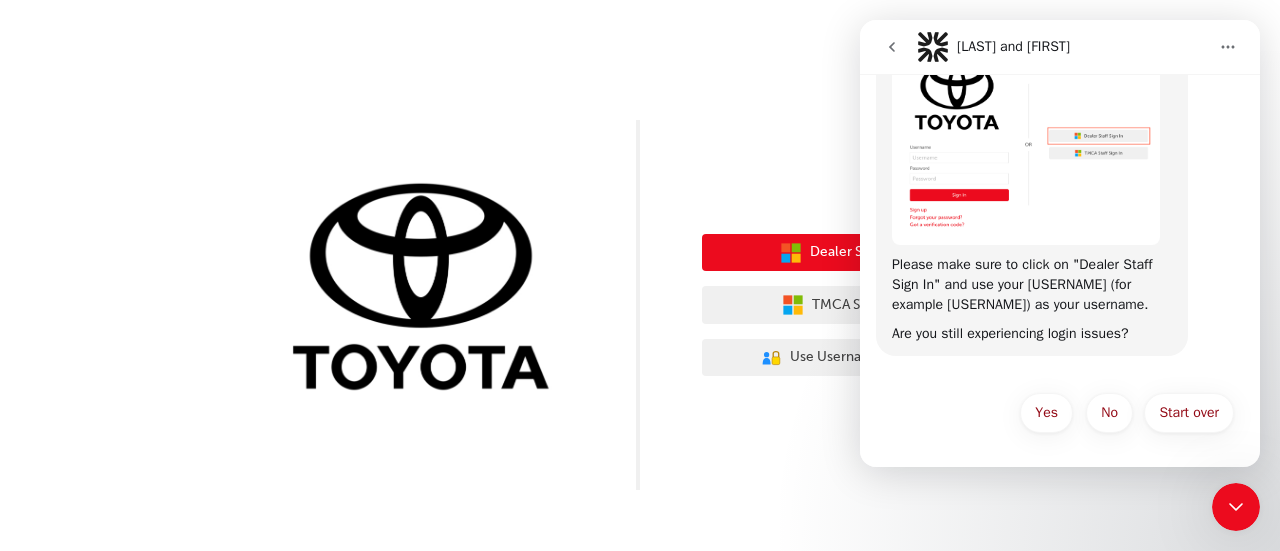 click on "Dealer Staff  Sign In" at bounding box center [867, 252] 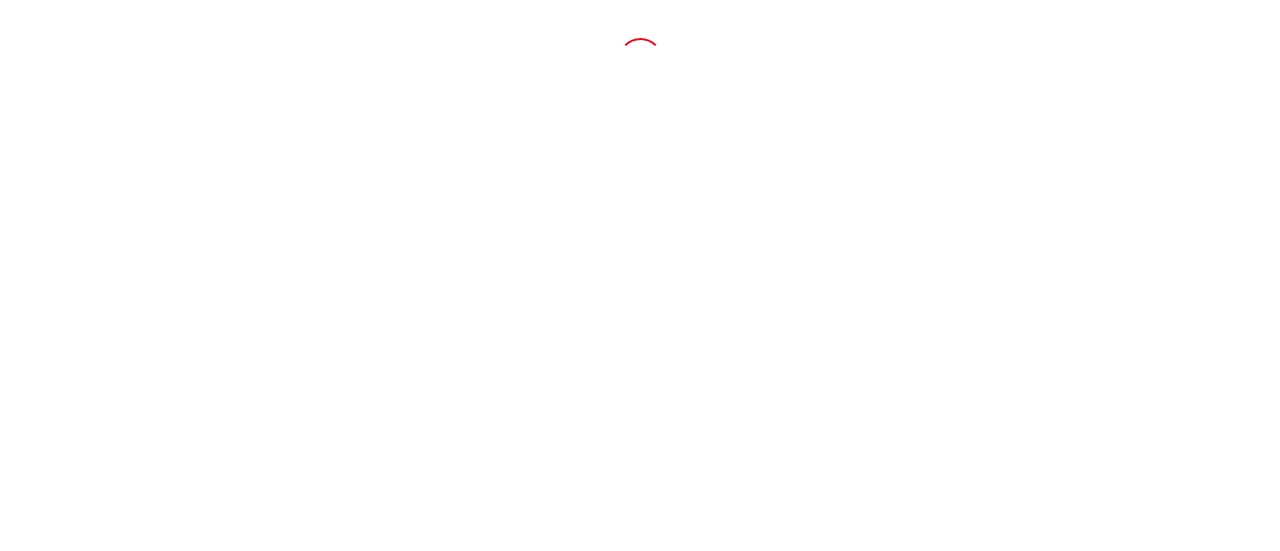 scroll, scrollTop: 0, scrollLeft: 0, axis: both 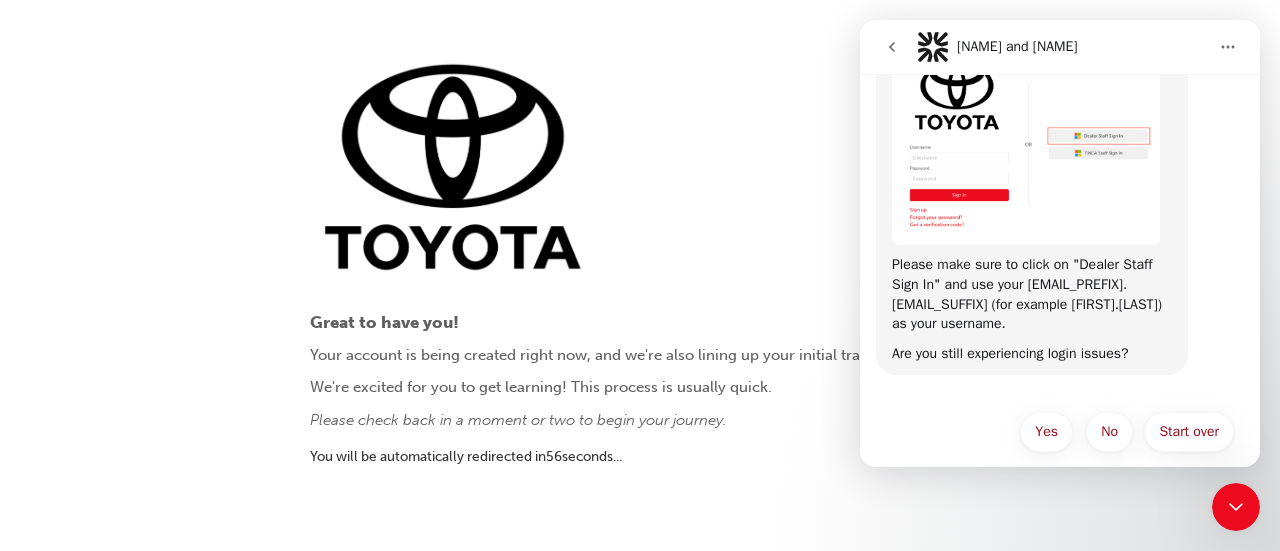 click on "Great to have you! Your account is being created right now, and we're also lining up your initial training resources. We're excited for you to get learning! This process is usually quick. Please check back in a moment or two to begin your journey. You will be automatically redirected in  56  second s ..." at bounding box center (640, 275) 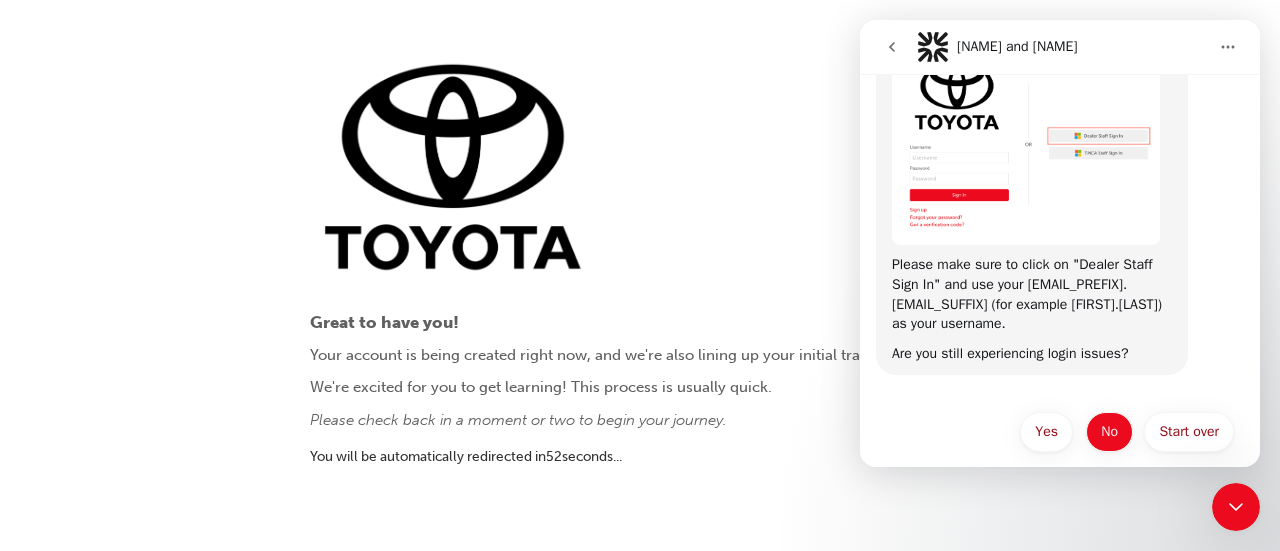 click on "No" at bounding box center [1109, 432] 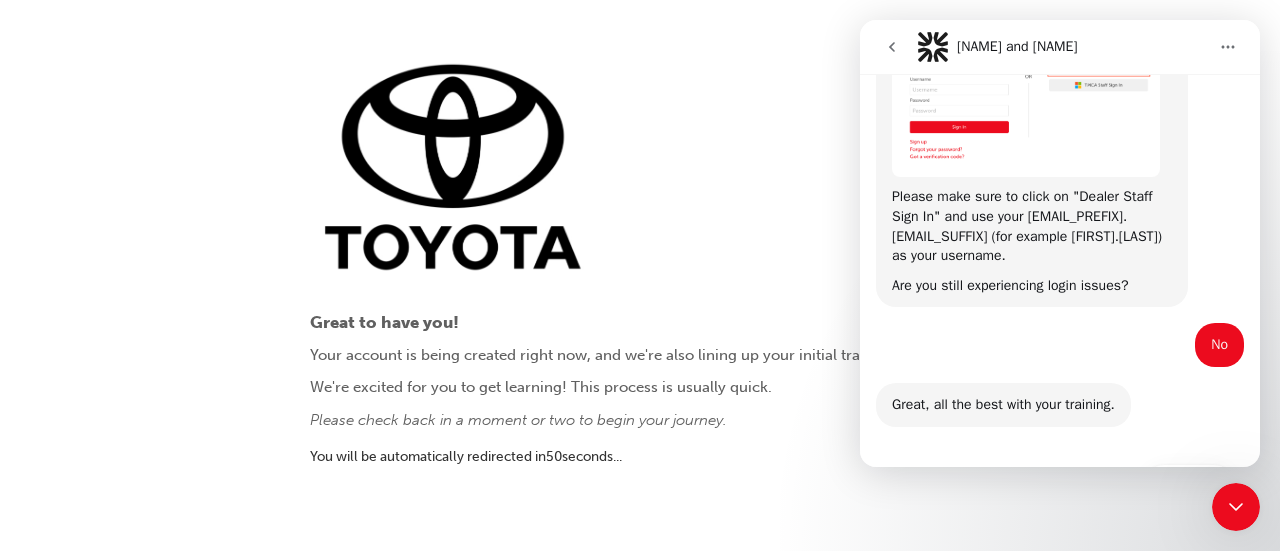 click 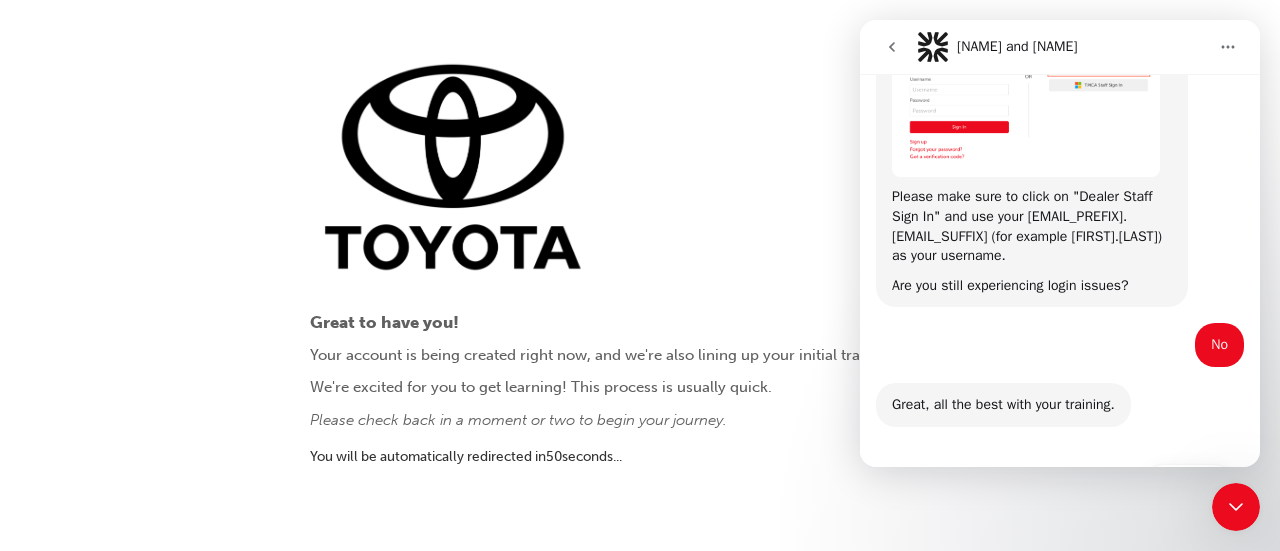 scroll, scrollTop: 494, scrollLeft: 0, axis: vertical 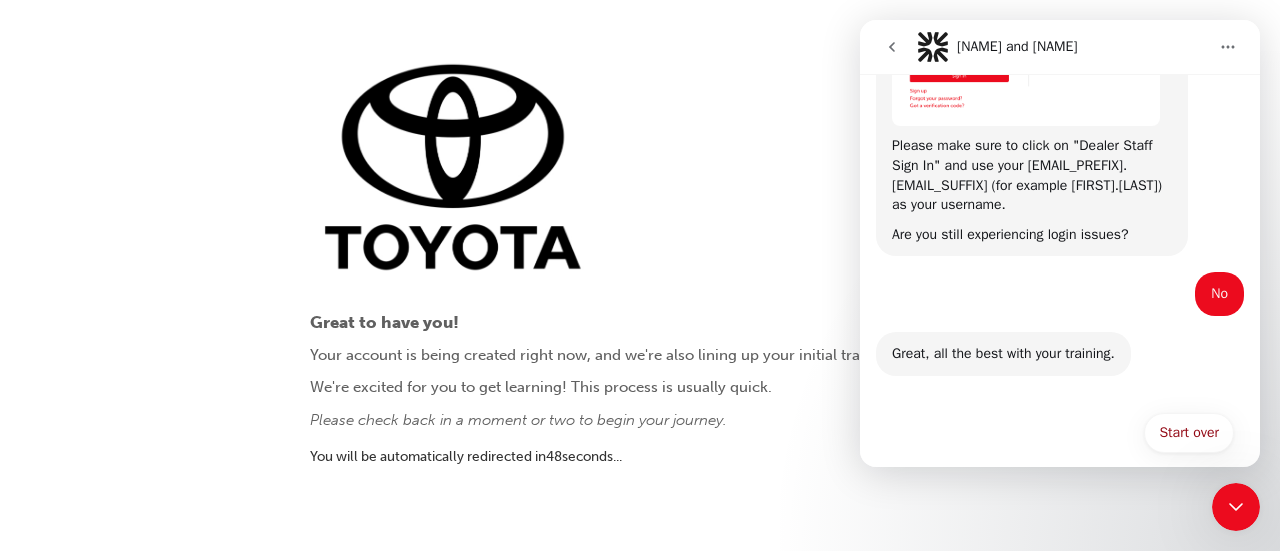 click at bounding box center (1228, 47) 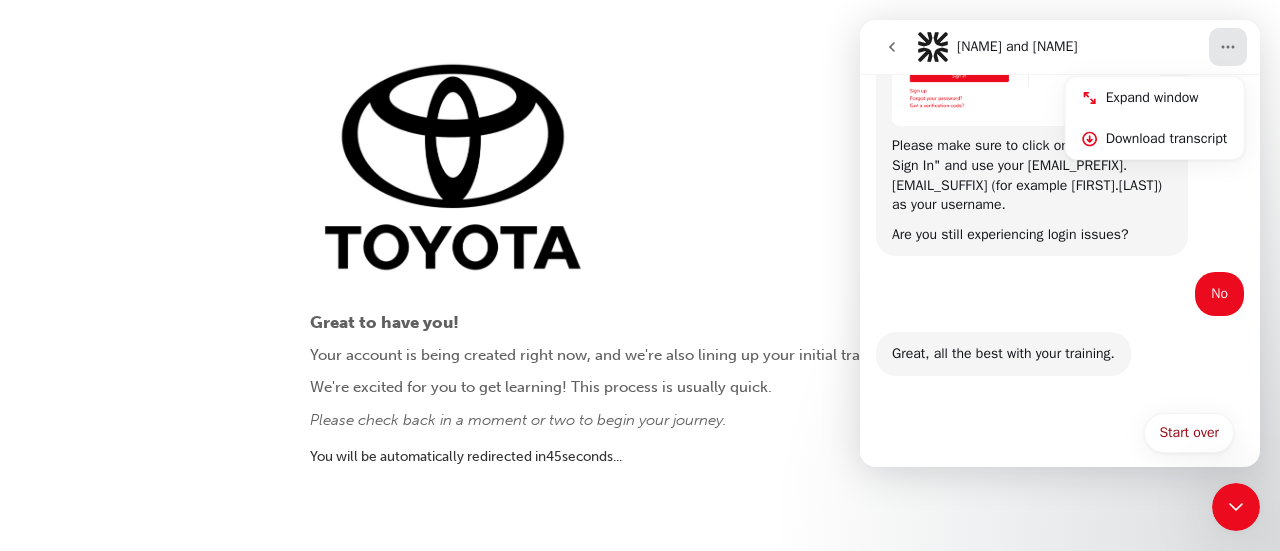 click at bounding box center (1236, 507) 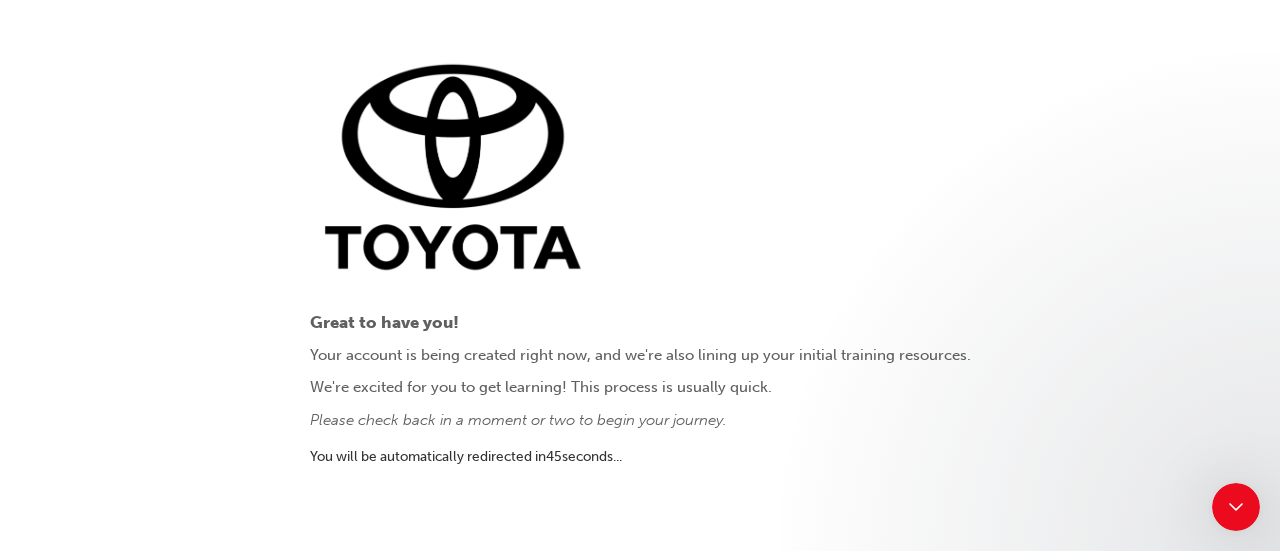 scroll, scrollTop: 0, scrollLeft: 0, axis: both 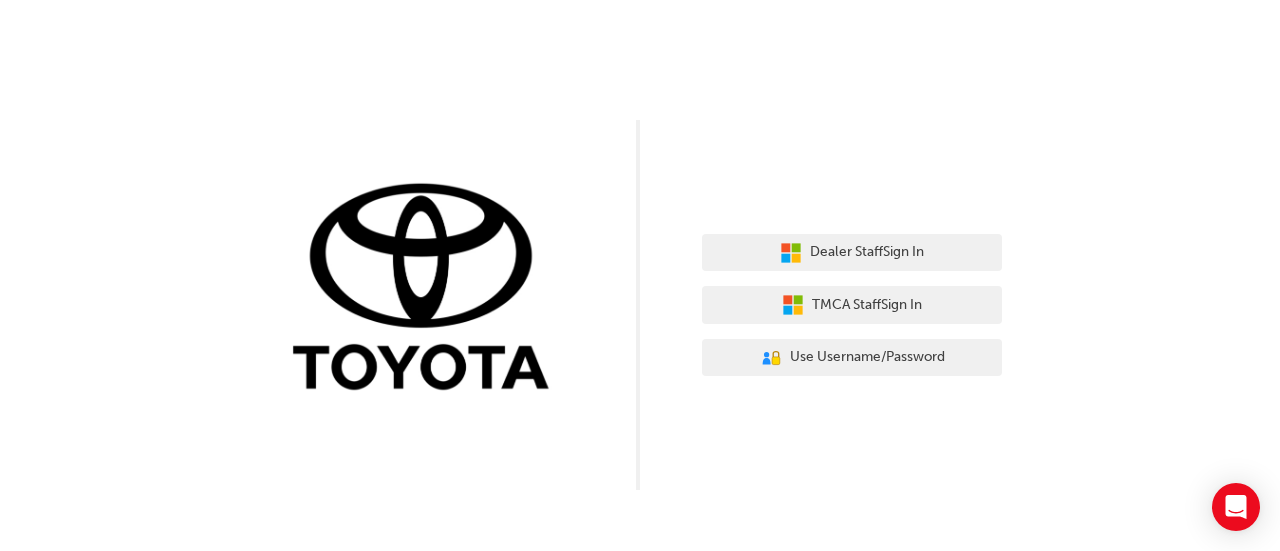 click on "Dealer Staff  Sign In TMCA Staff  Sign In User Authentication Icon - Blue Person, Gold Lock     Use Username/Password" at bounding box center (852, 305) 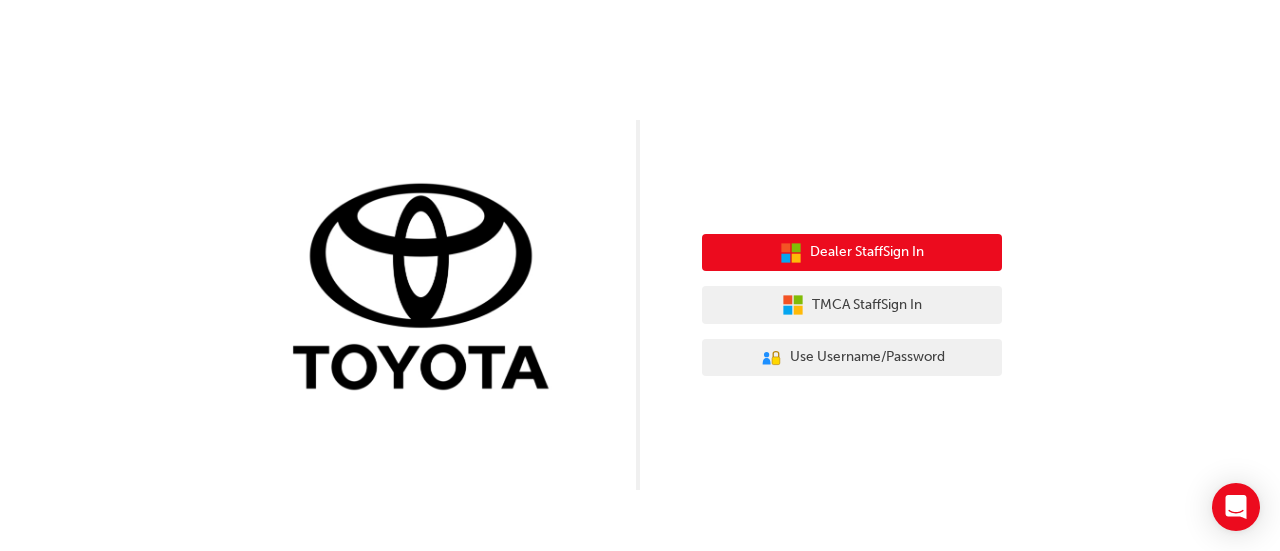 click on "Dealer Staff  Sign In" at bounding box center (867, 252) 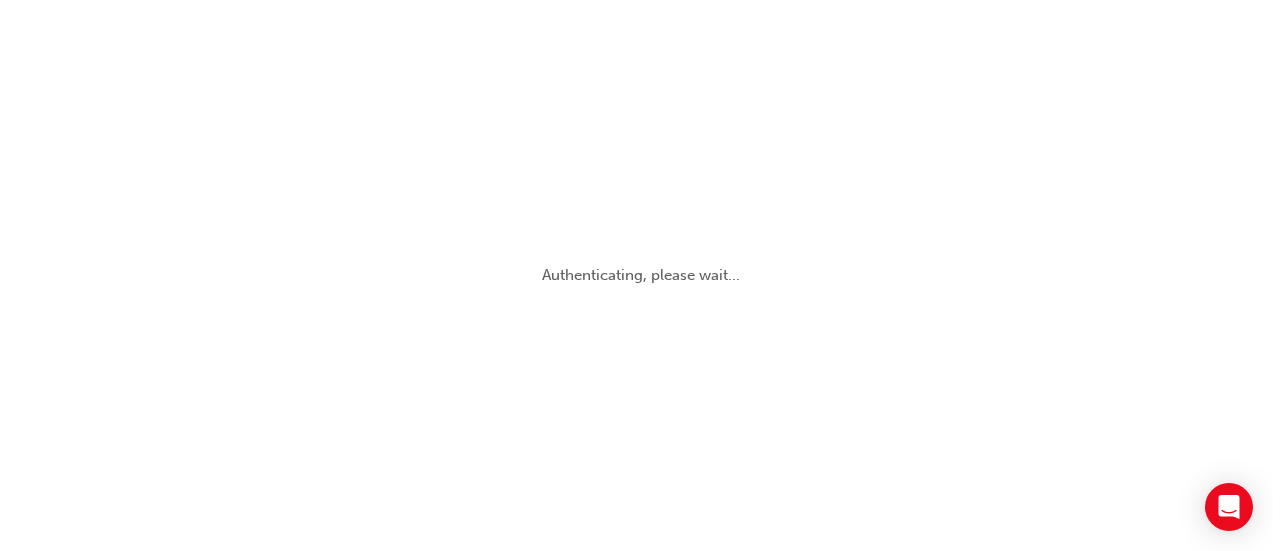 scroll, scrollTop: 0, scrollLeft: 0, axis: both 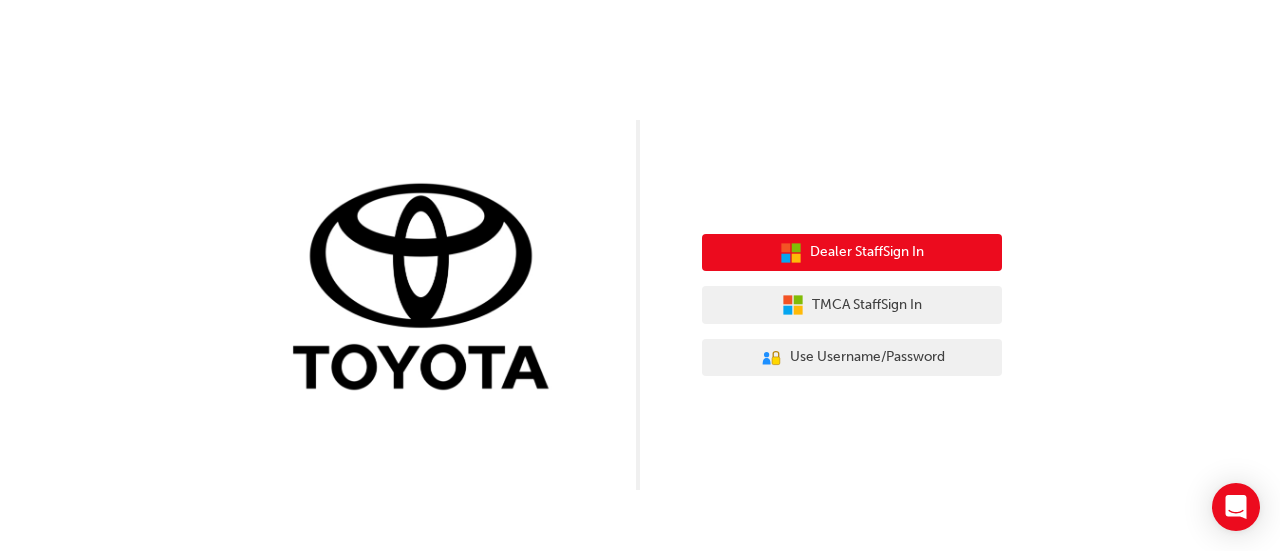 click on "Dealer Staff  Sign In" at bounding box center (867, 252) 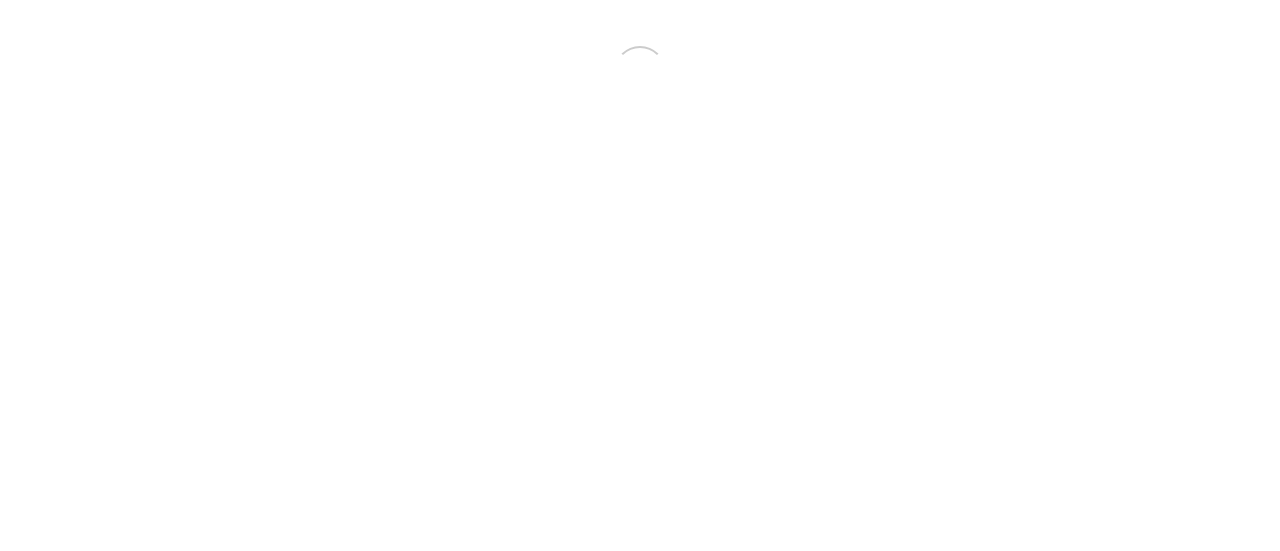 scroll, scrollTop: 0, scrollLeft: 0, axis: both 